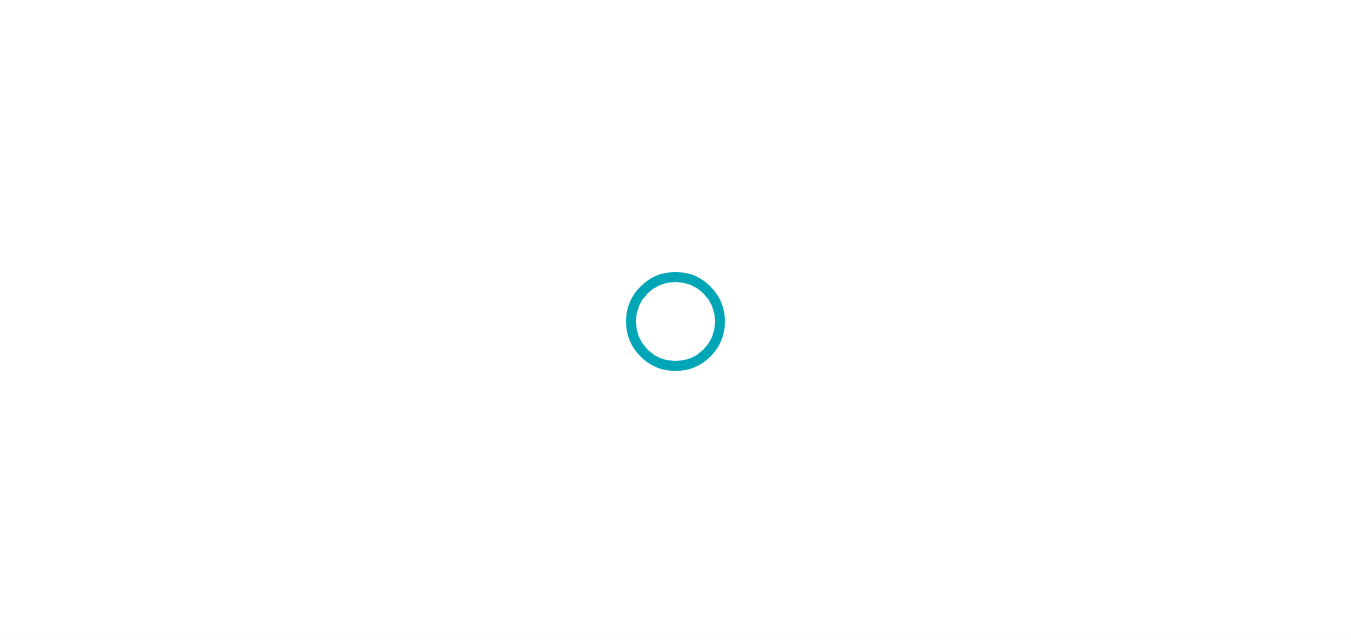 scroll, scrollTop: 0, scrollLeft: 0, axis: both 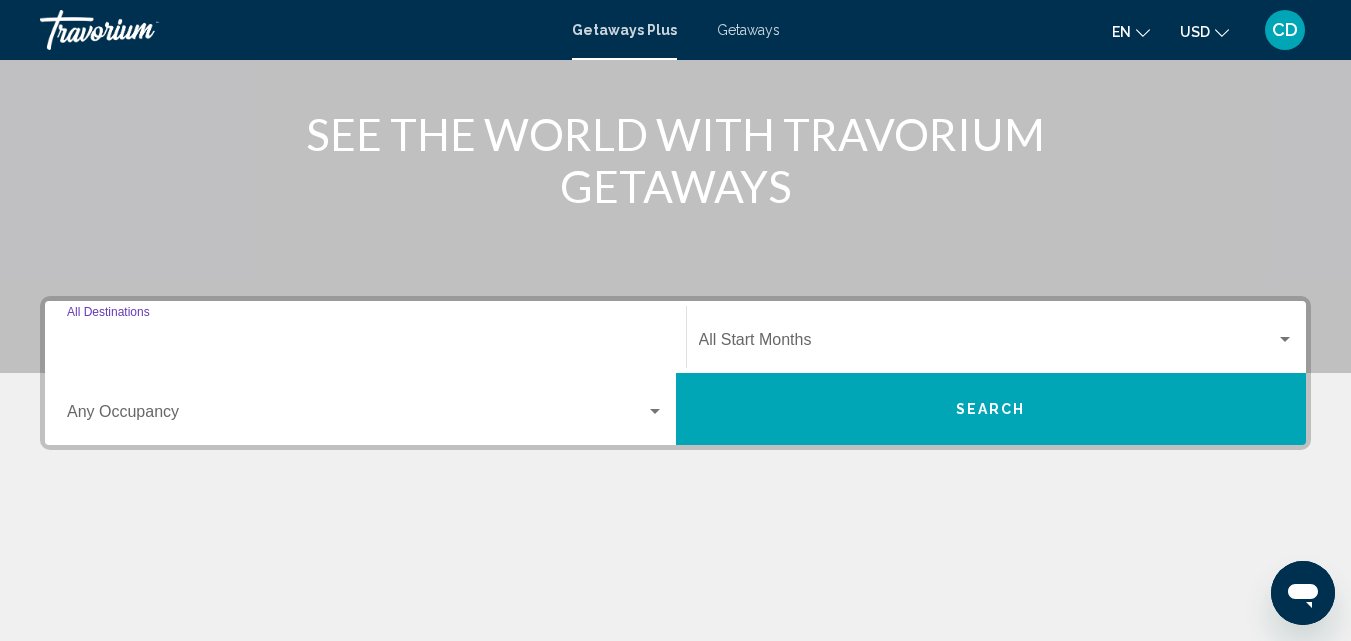 click on "Destination All Destinations" at bounding box center [365, 344] 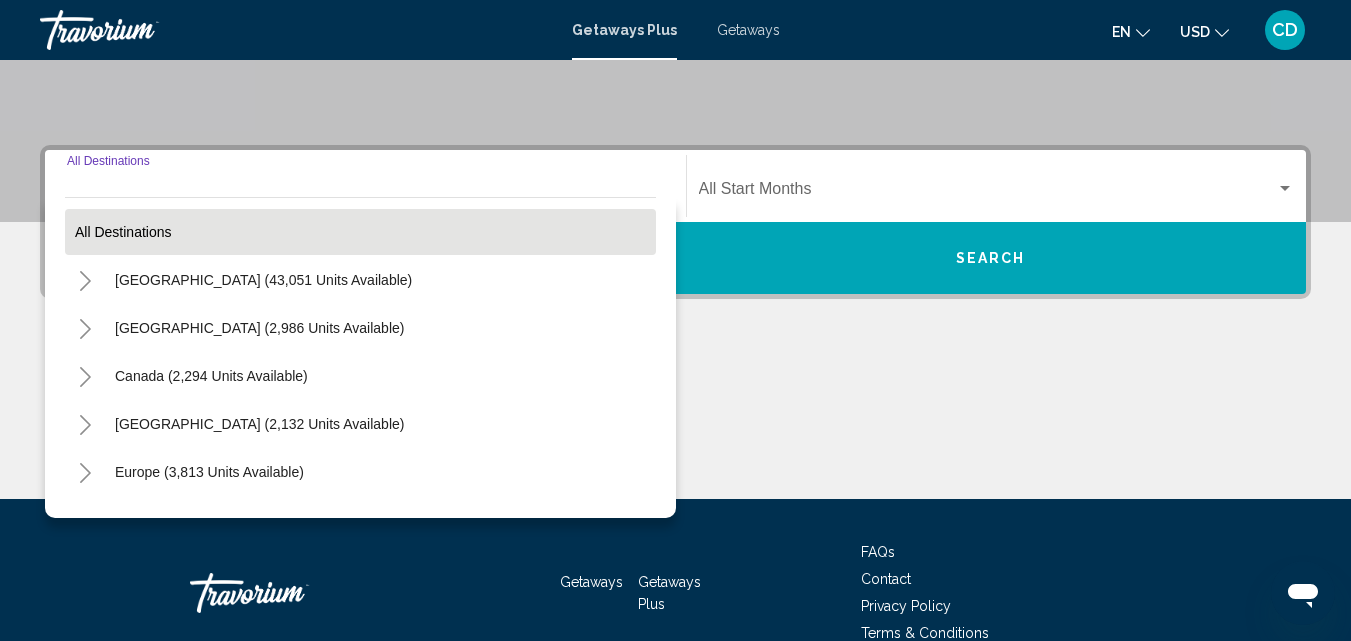 scroll, scrollTop: 458, scrollLeft: 0, axis: vertical 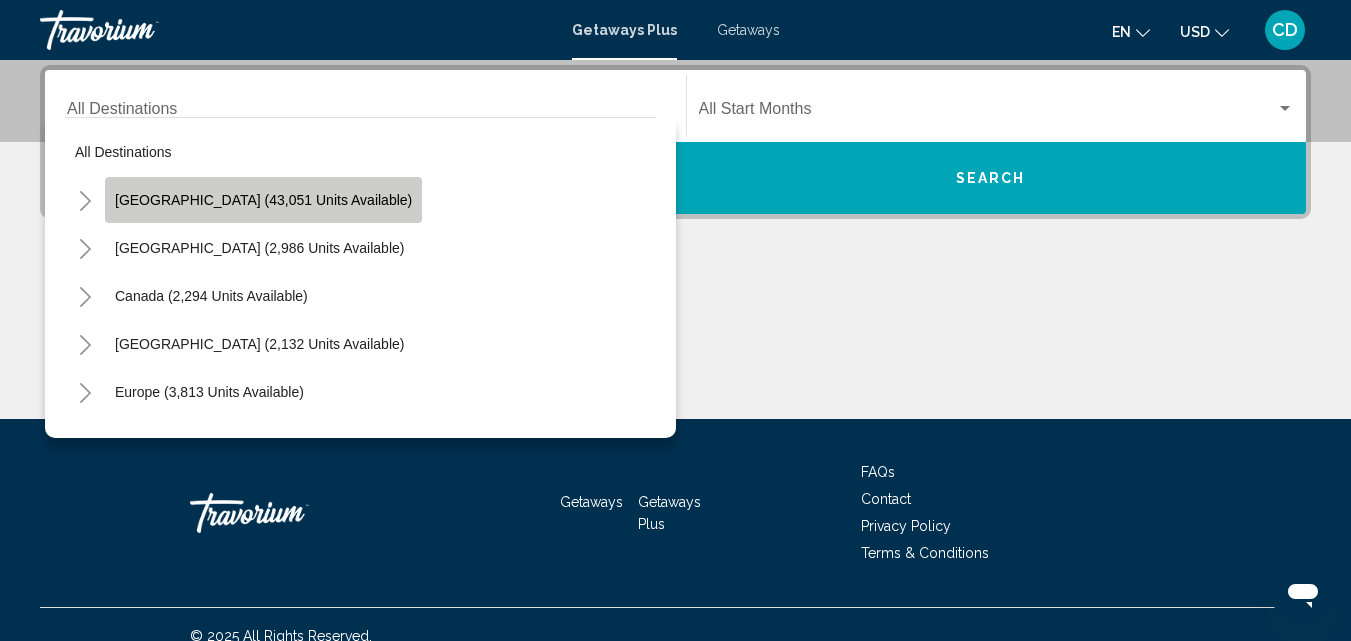click on "United States (43,051 units available)" 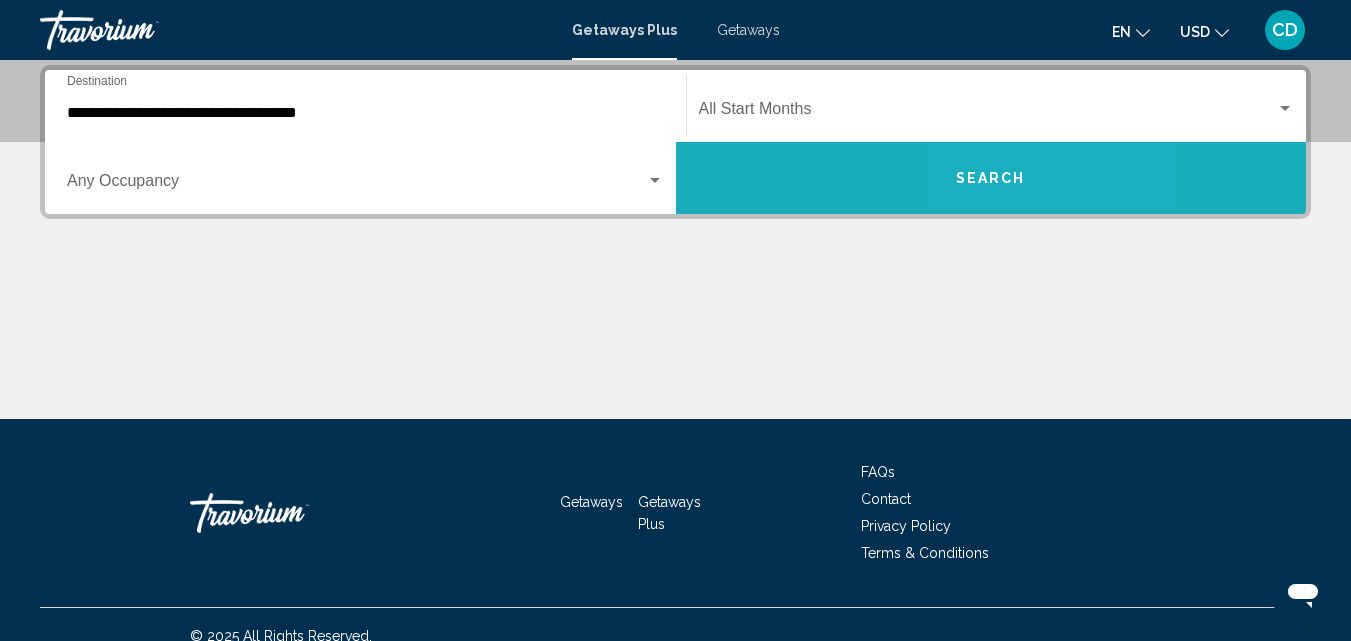 click on "Search" at bounding box center [991, 179] 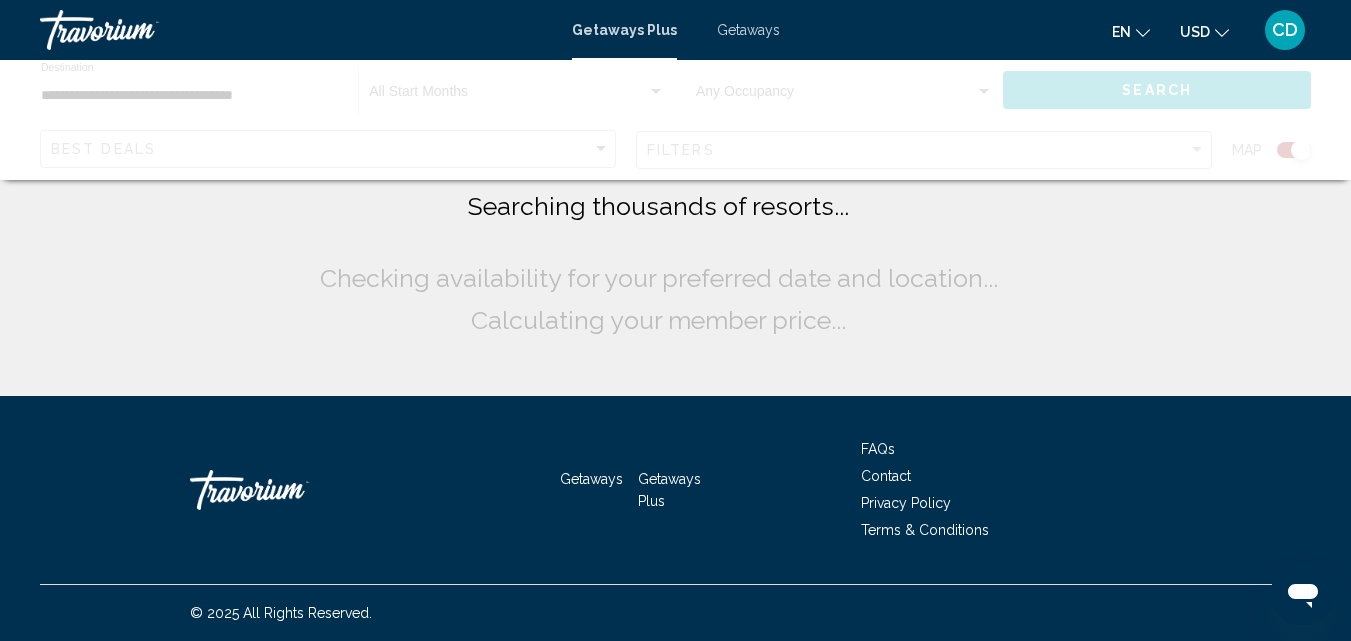 scroll, scrollTop: 0, scrollLeft: 0, axis: both 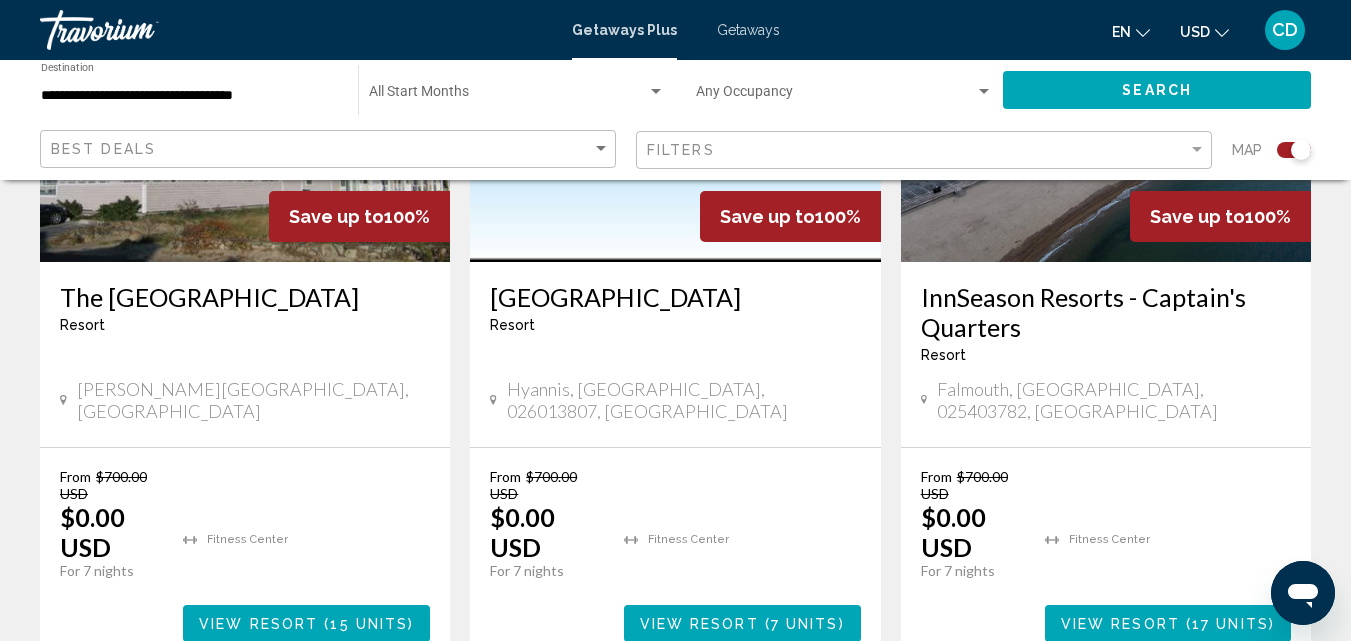 click on "2" at bounding box center [536, 722] 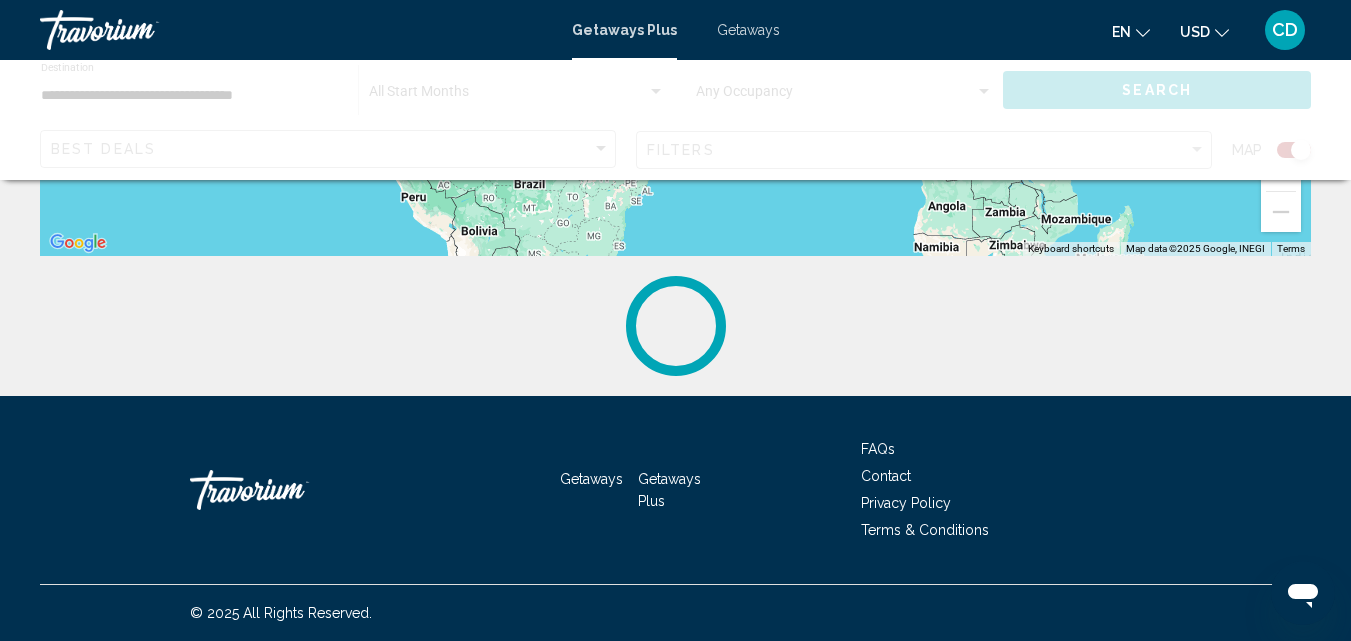 scroll, scrollTop: 0, scrollLeft: 0, axis: both 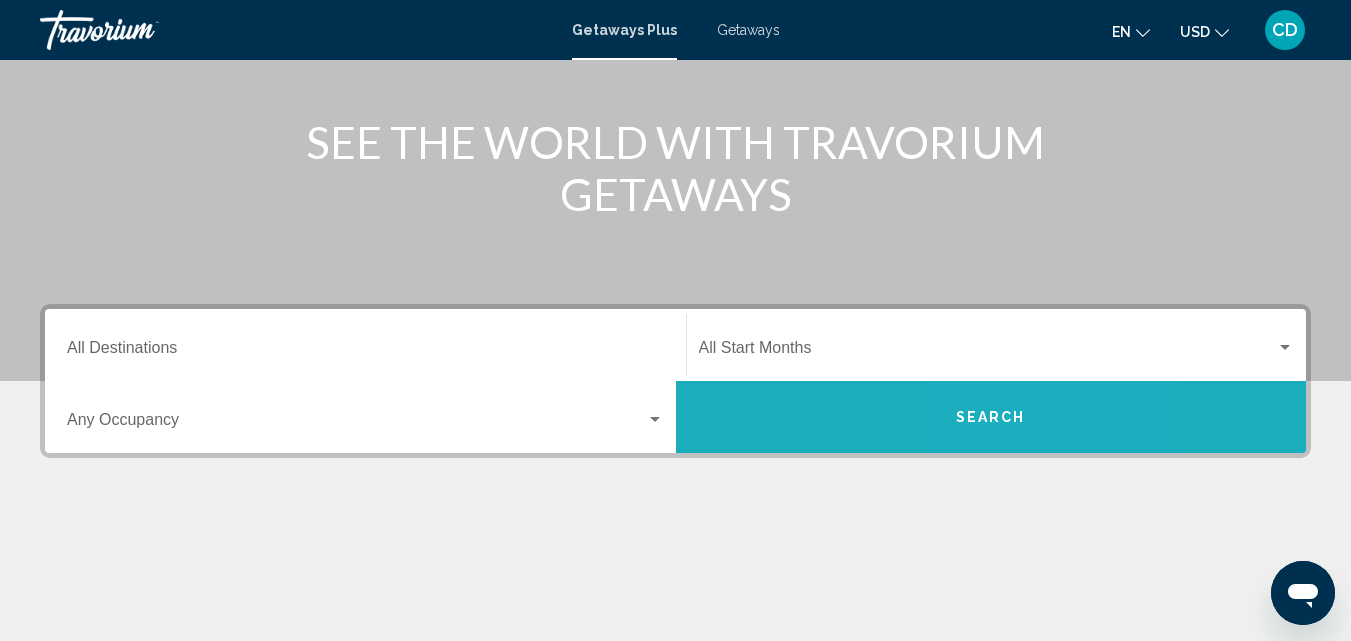 click on "Search" at bounding box center [991, 418] 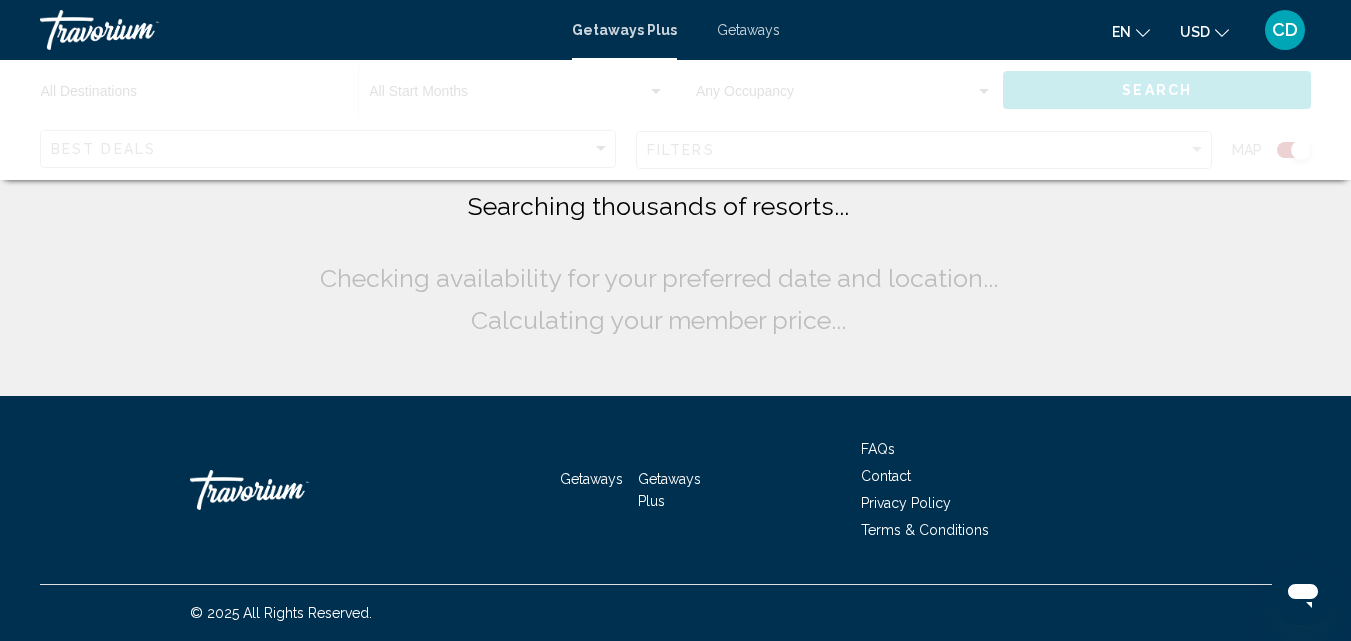 scroll, scrollTop: 0, scrollLeft: 0, axis: both 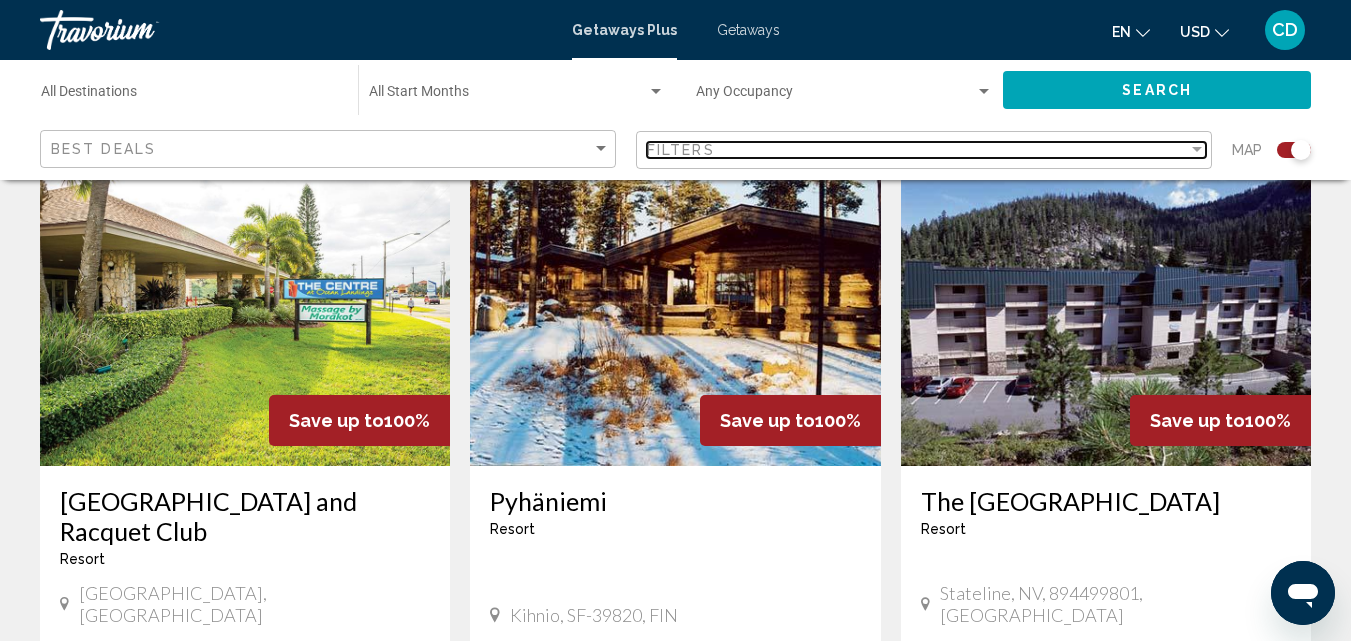 click at bounding box center [1197, 149] 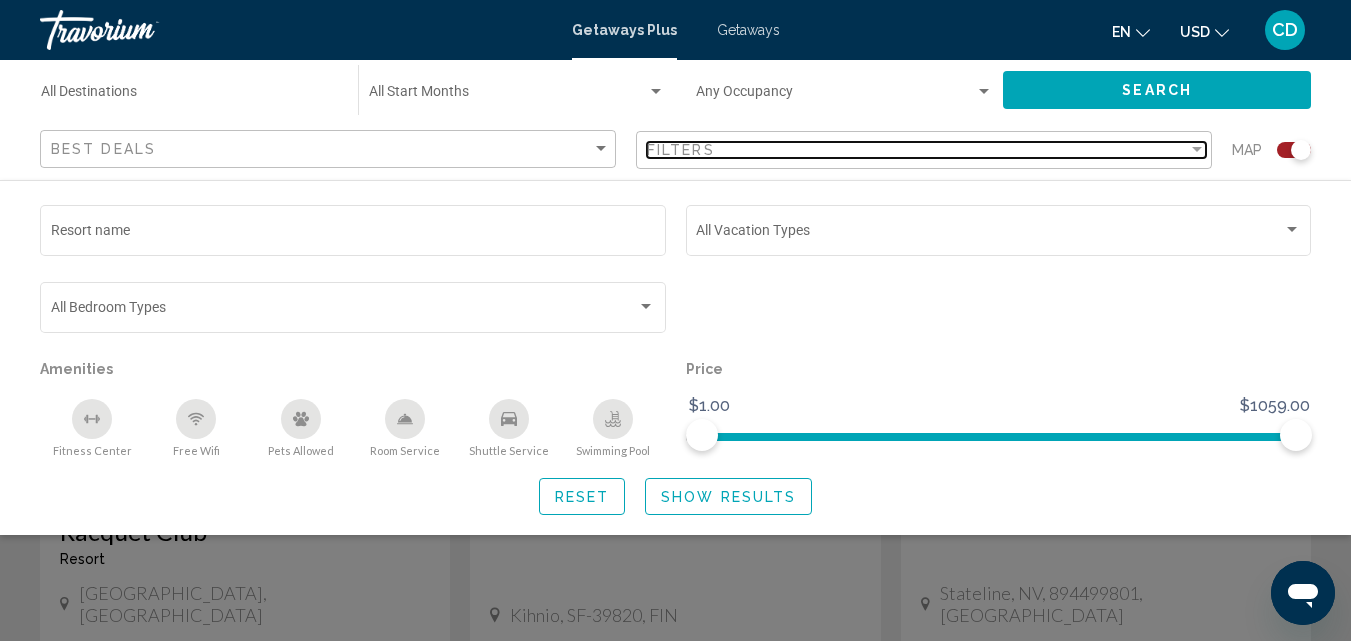 click at bounding box center (1197, 149) 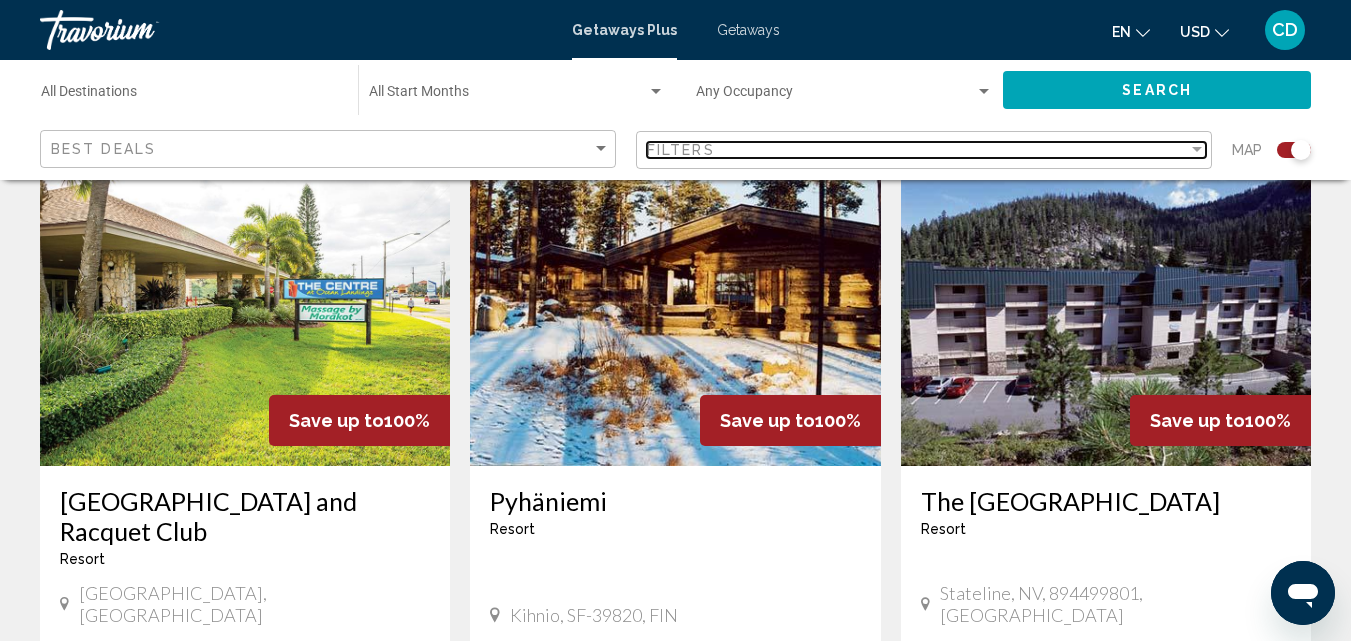 click at bounding box center (1197, 149) 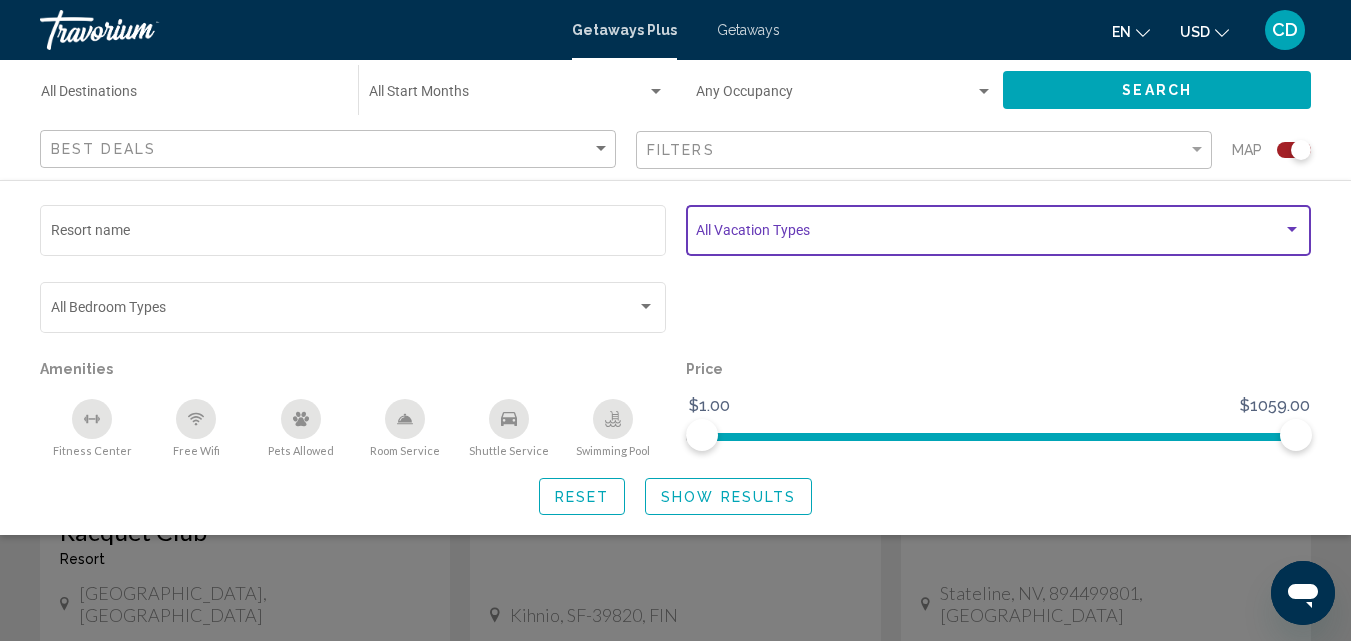 click at bounding box center [998, 234] 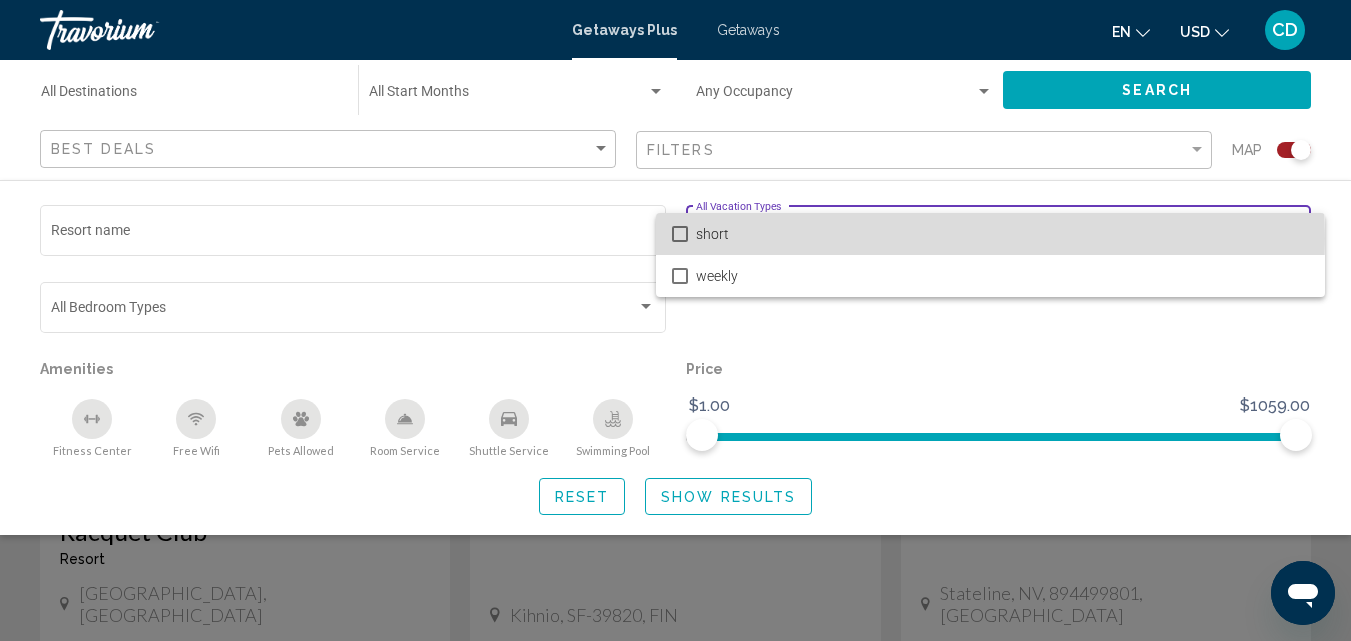 click on "short" at bounding box center [990, 234] 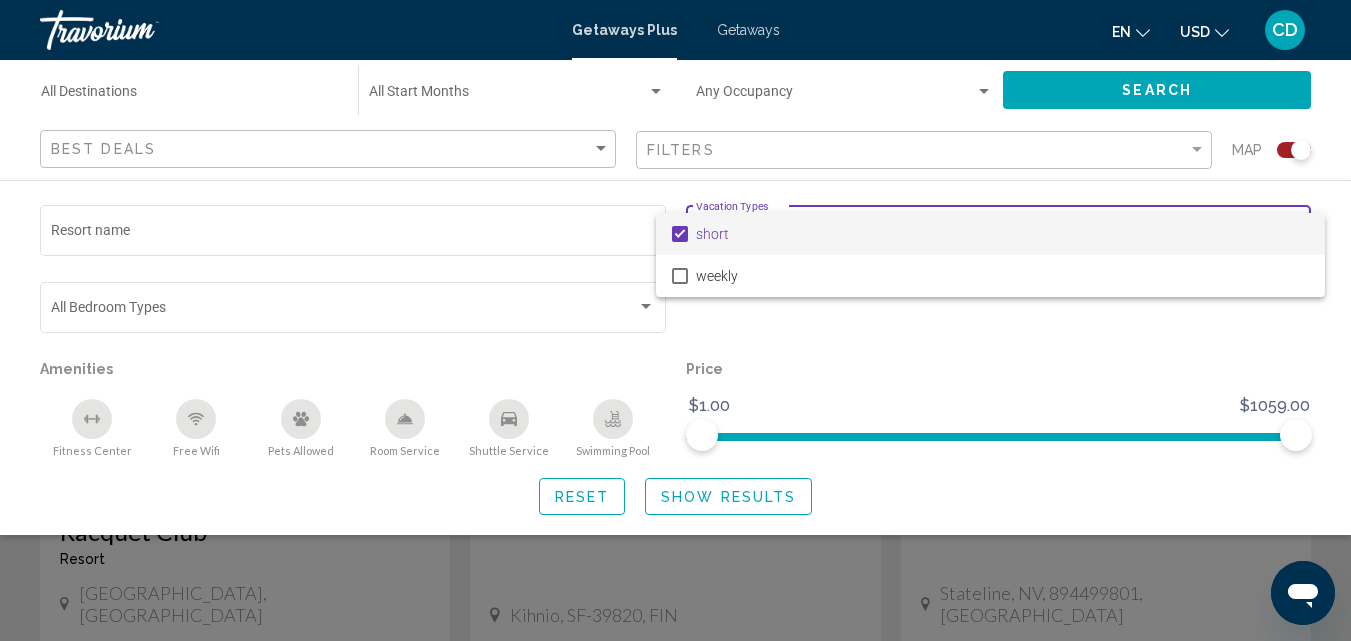 click at bounding box center (675, 320) 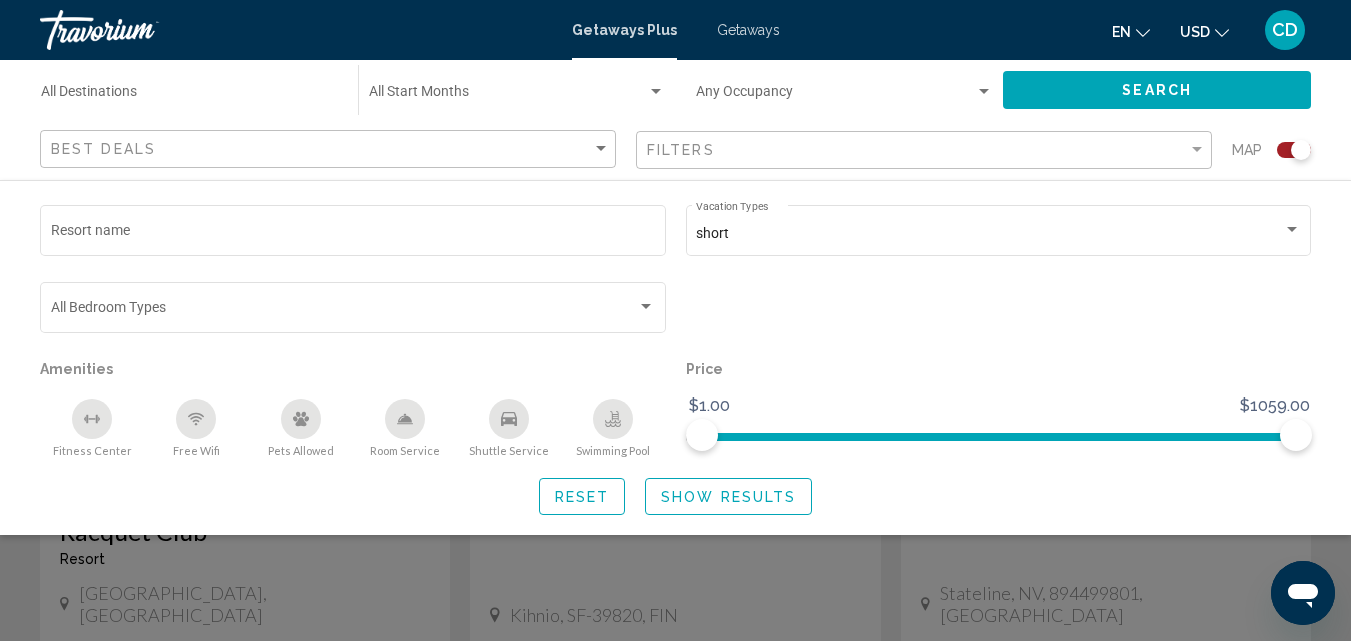 click on "Show Results" 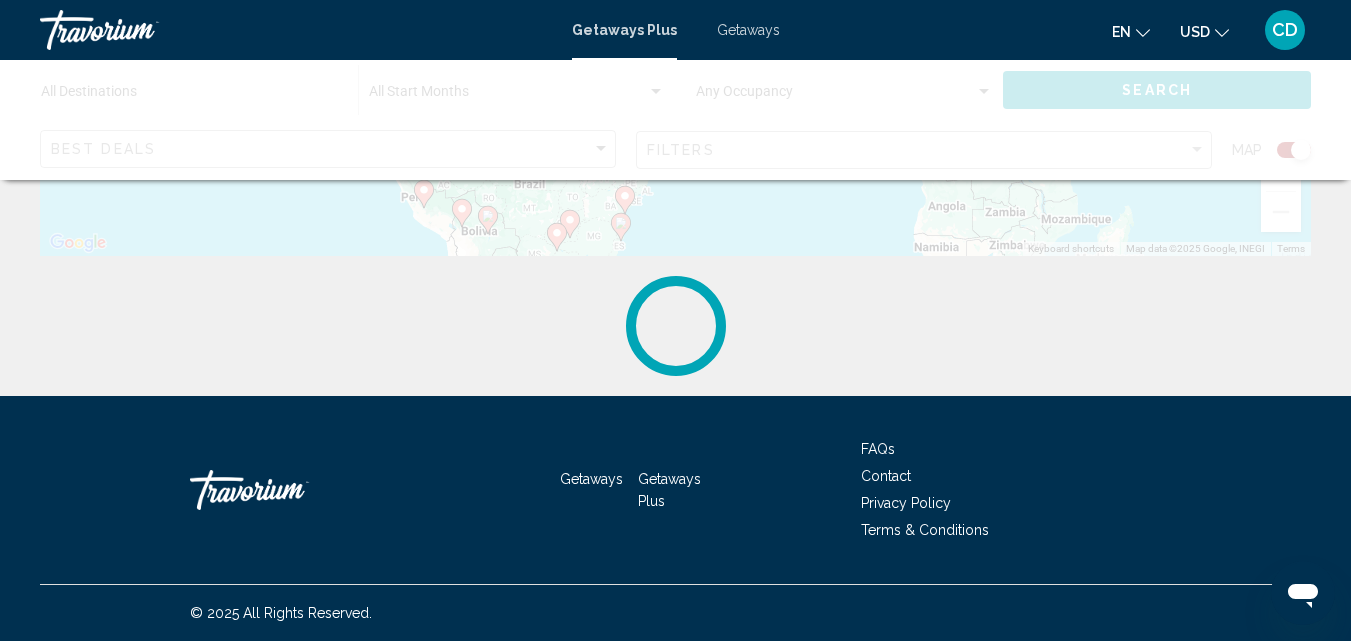 scroll, scrollTop: 0, scrollLeft: 0, axis: both 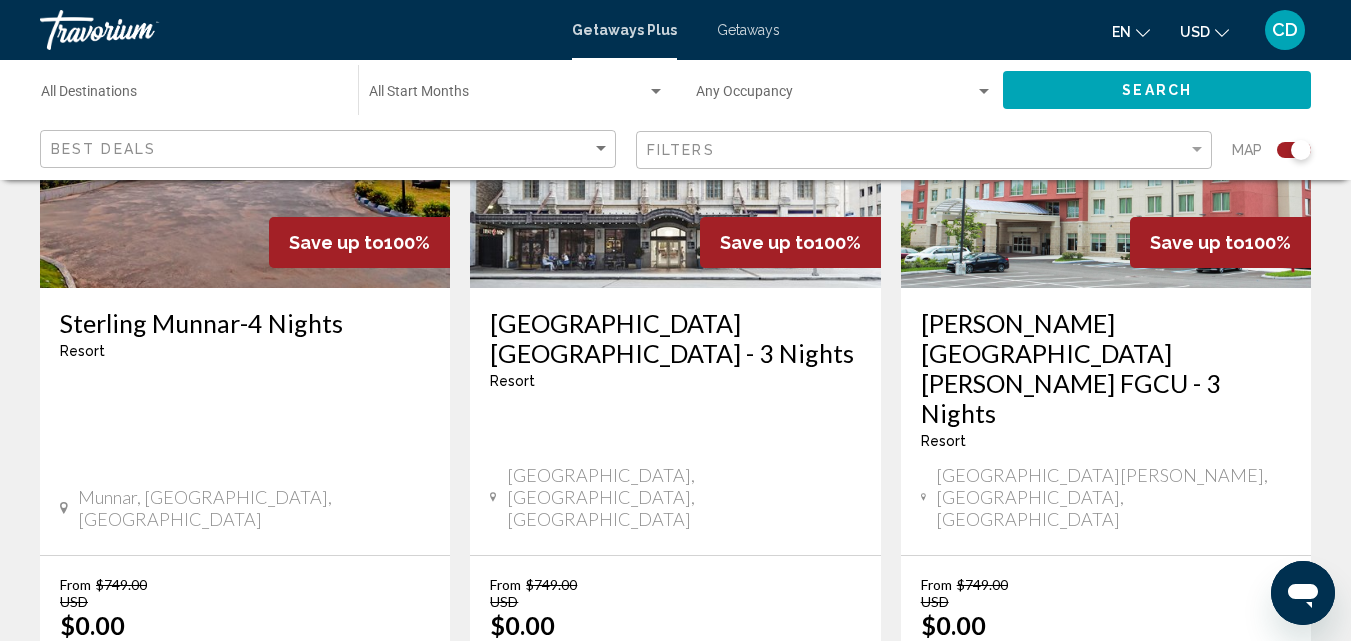 click on "2" at bounding box center [571, 830] 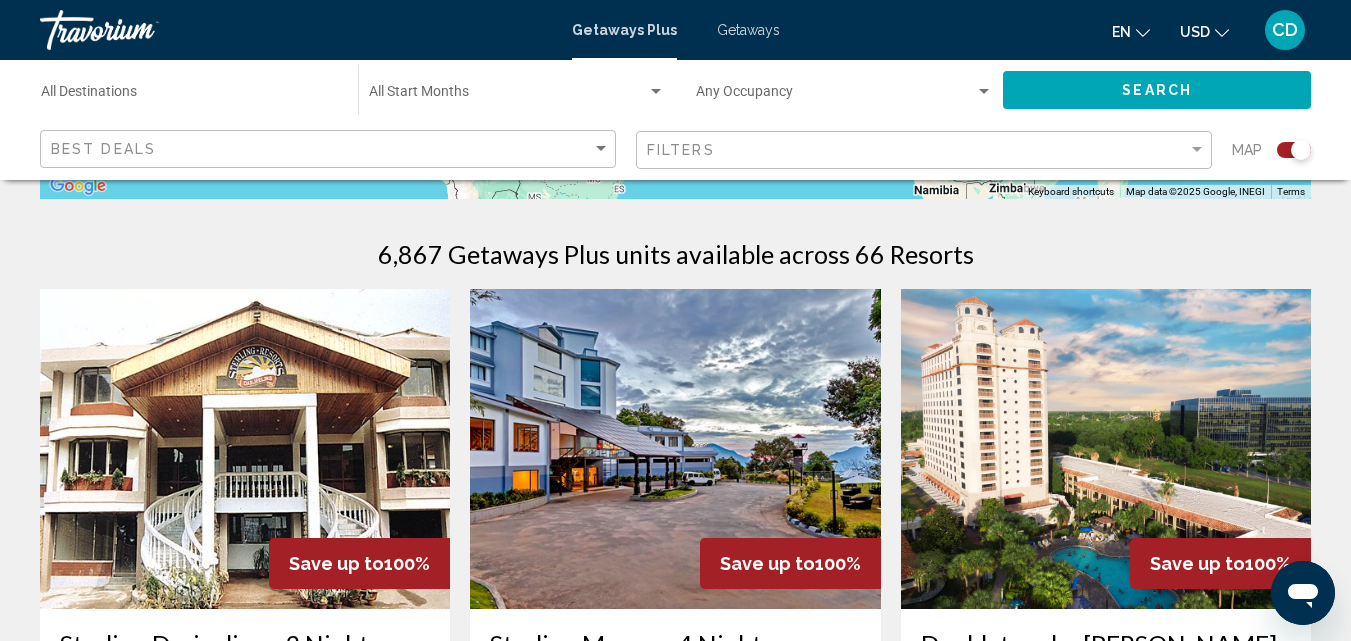 scroll, scrollTop: 608, scrollLeft: 0, axis: vertical 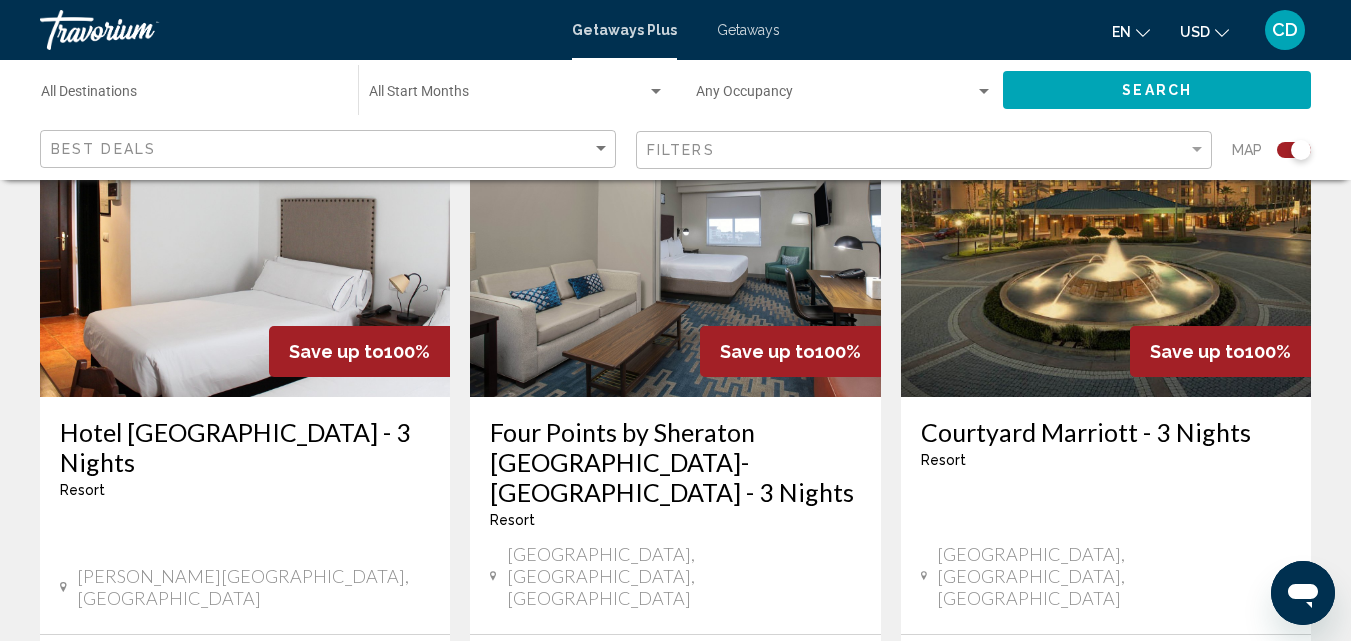 click on "3" at bounding box center [641, 909] 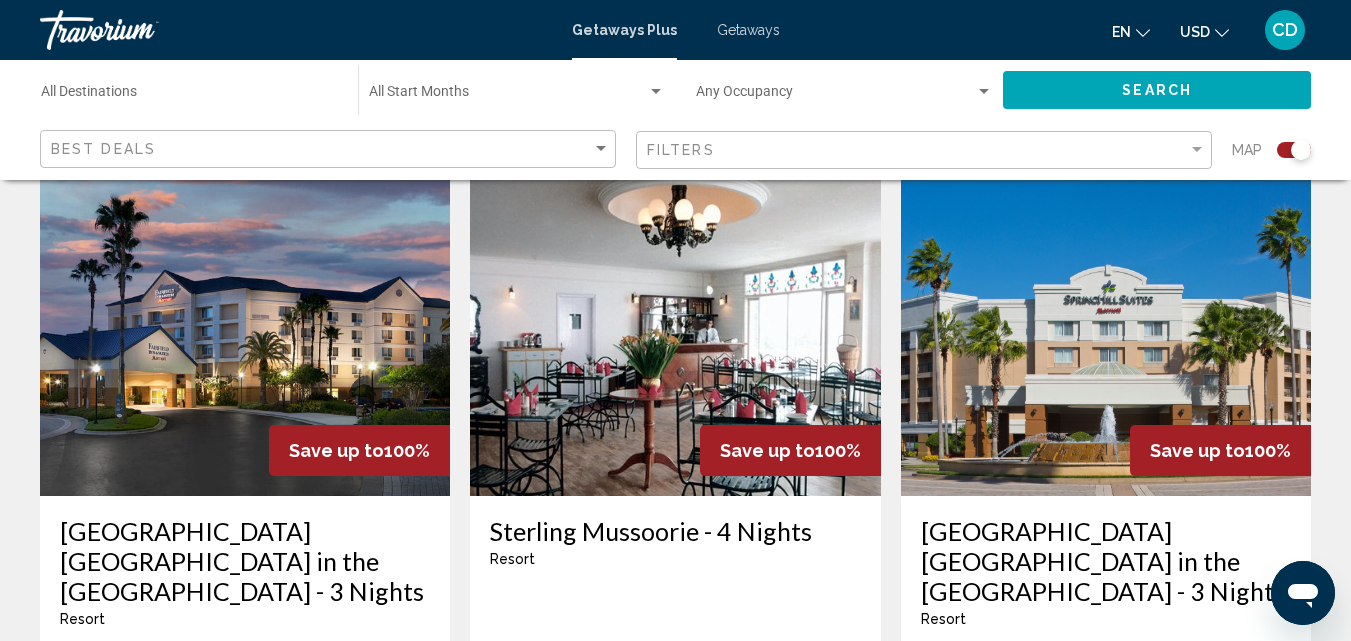 scroll, scrollTop: 727, scrollLeft: 0, axis: vertical 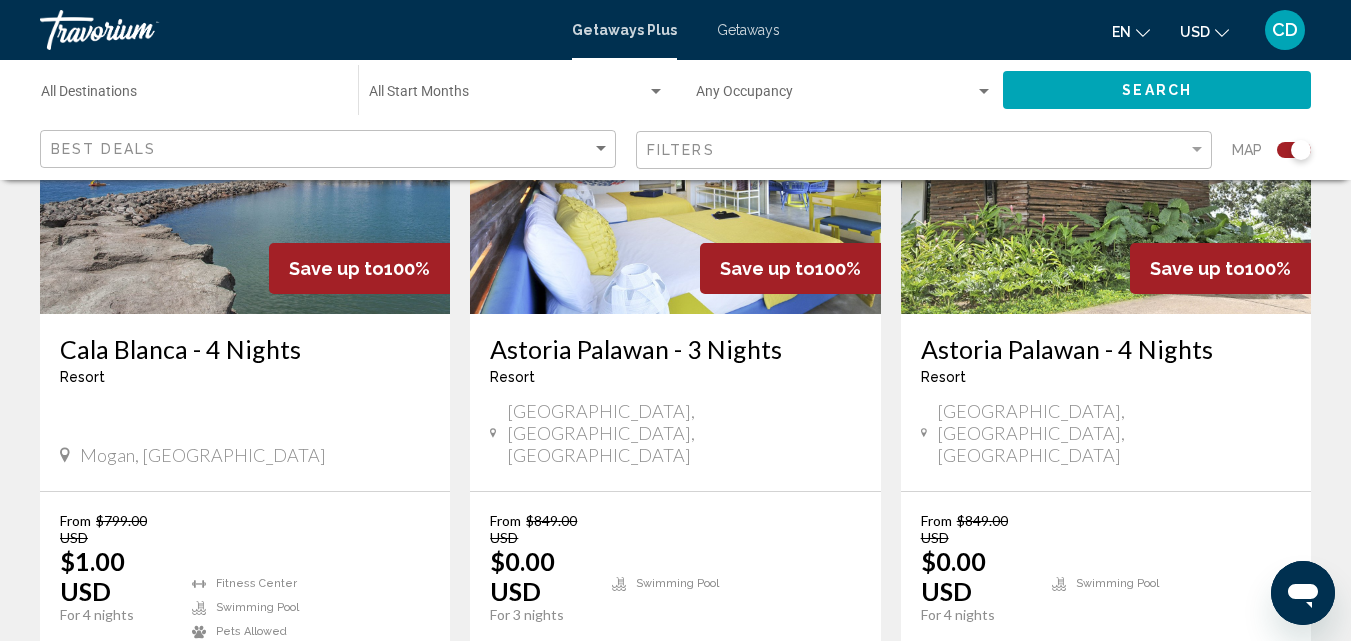 click on "4" at bounding box center [711, 766] 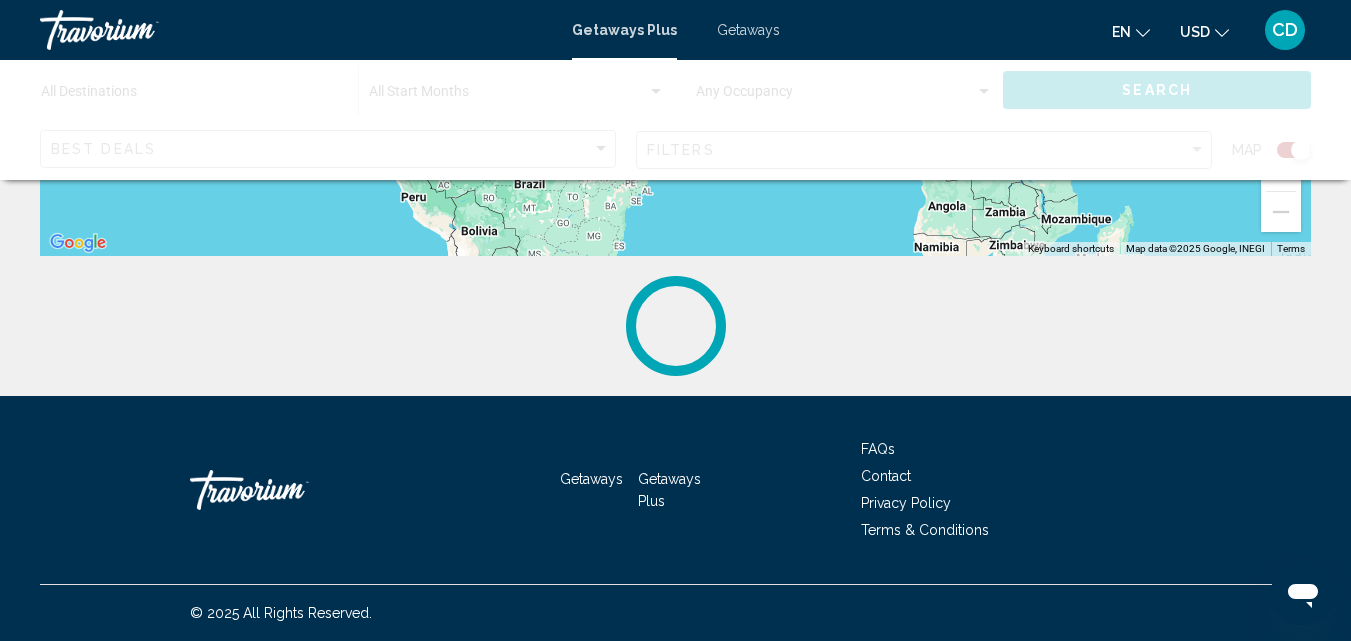 scroll, scrollTop: 0, scrollLeft: 0, axis: both 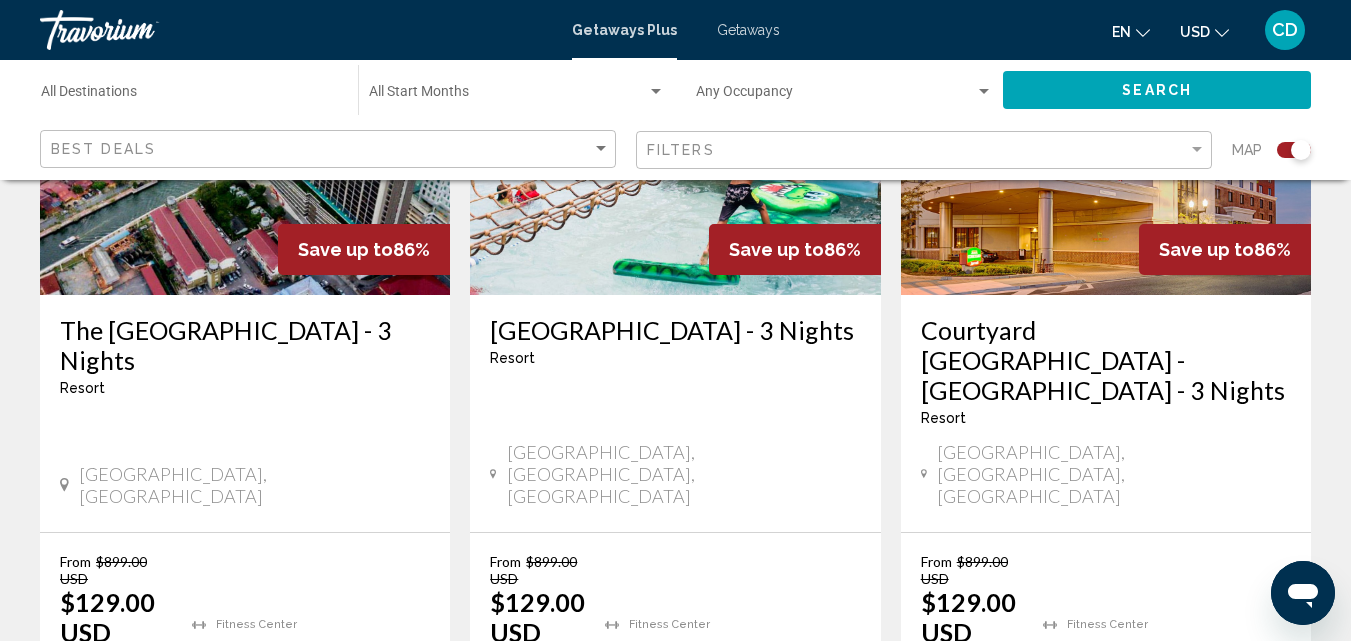 click on "[GEOGRAPHIC_DATA]    ( 25 units )" at bounding box center [1167, 640] 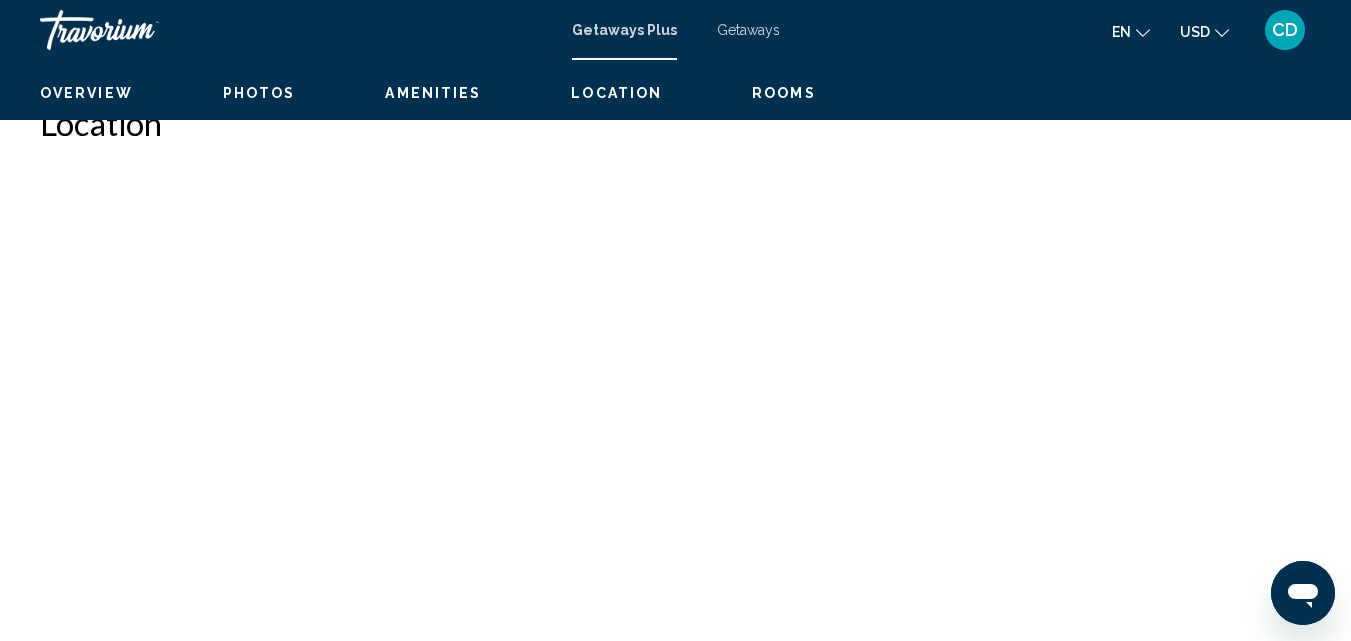 scroll, scrollTop: 215, scrollLeft: 0, axis: vertical 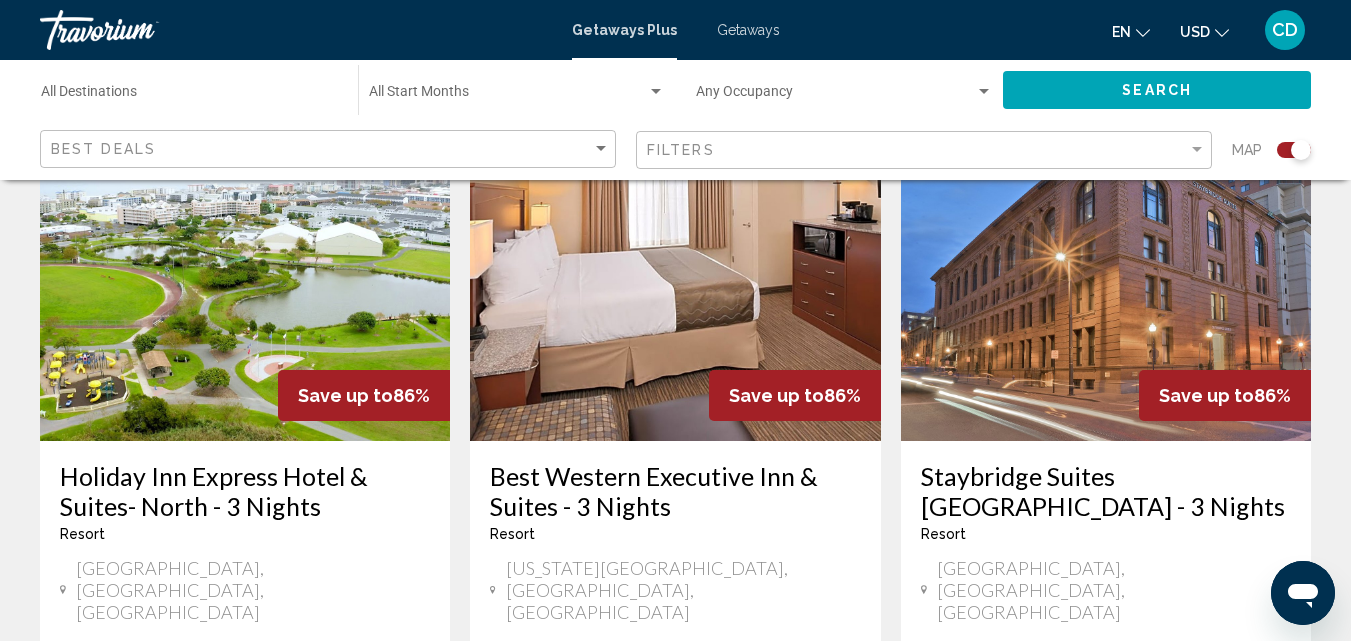 click on "View Resort" at bounding box center (267, 825) 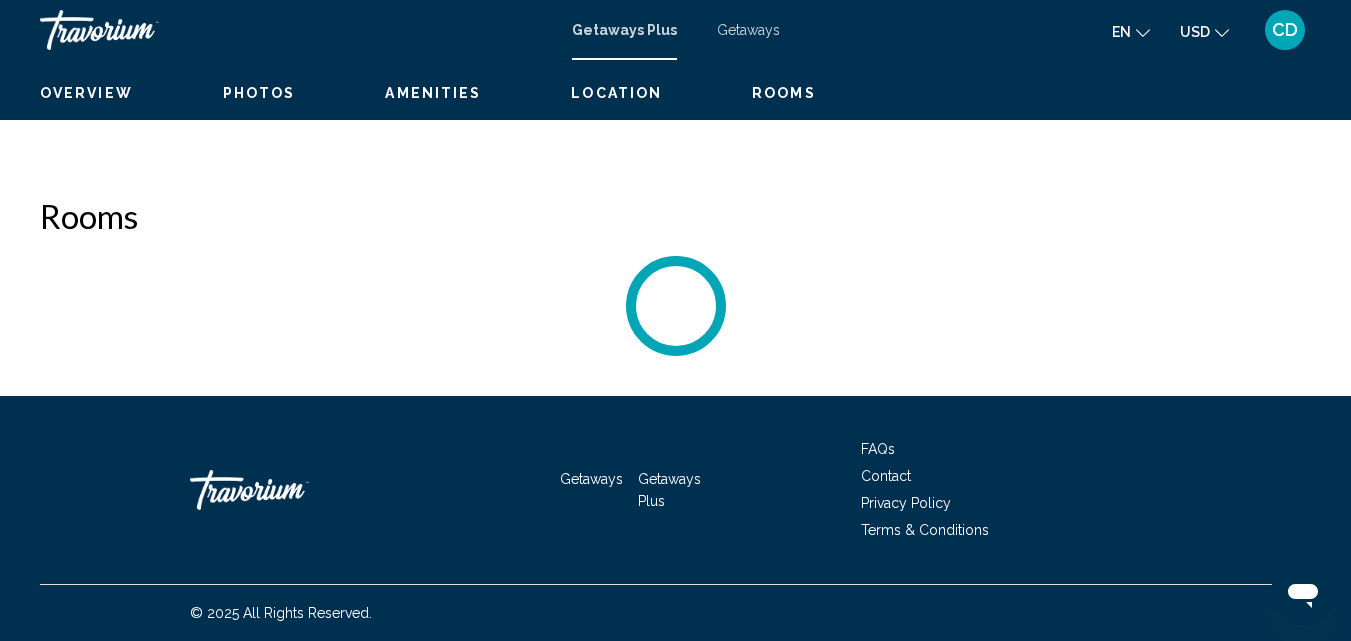 scroll, scrollTop: 215, scrollLeft: 0, axis: vertical 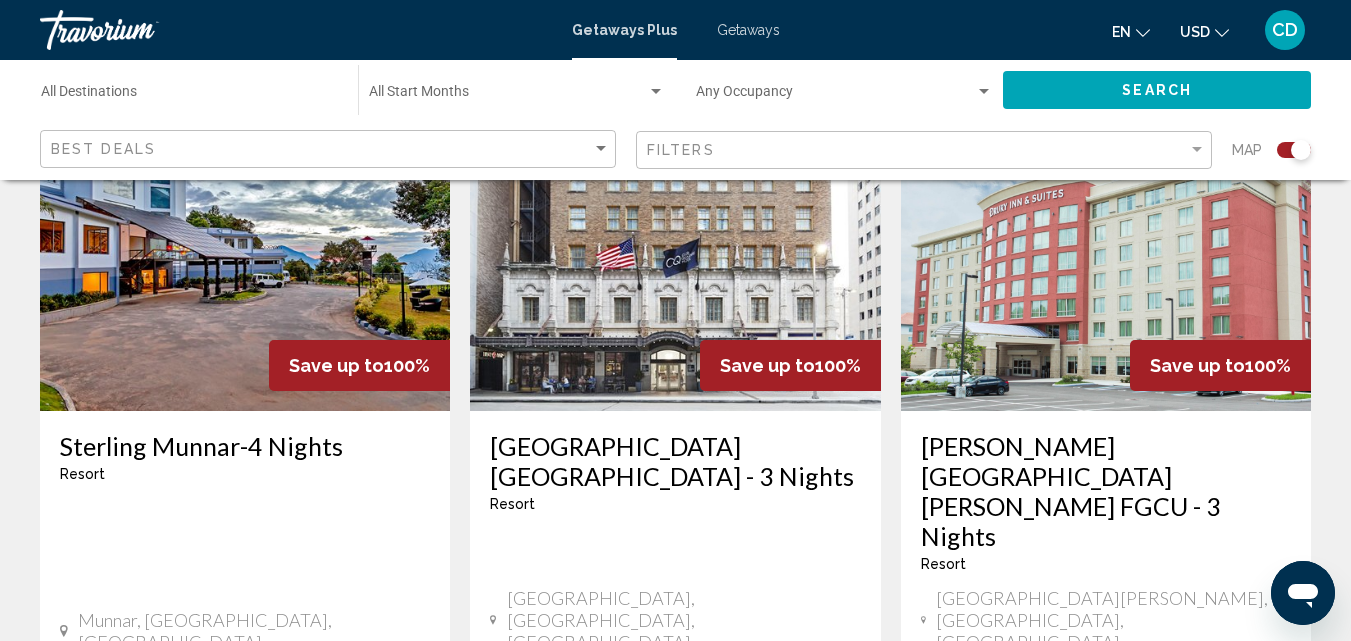 click at bounding box center [741, 855] 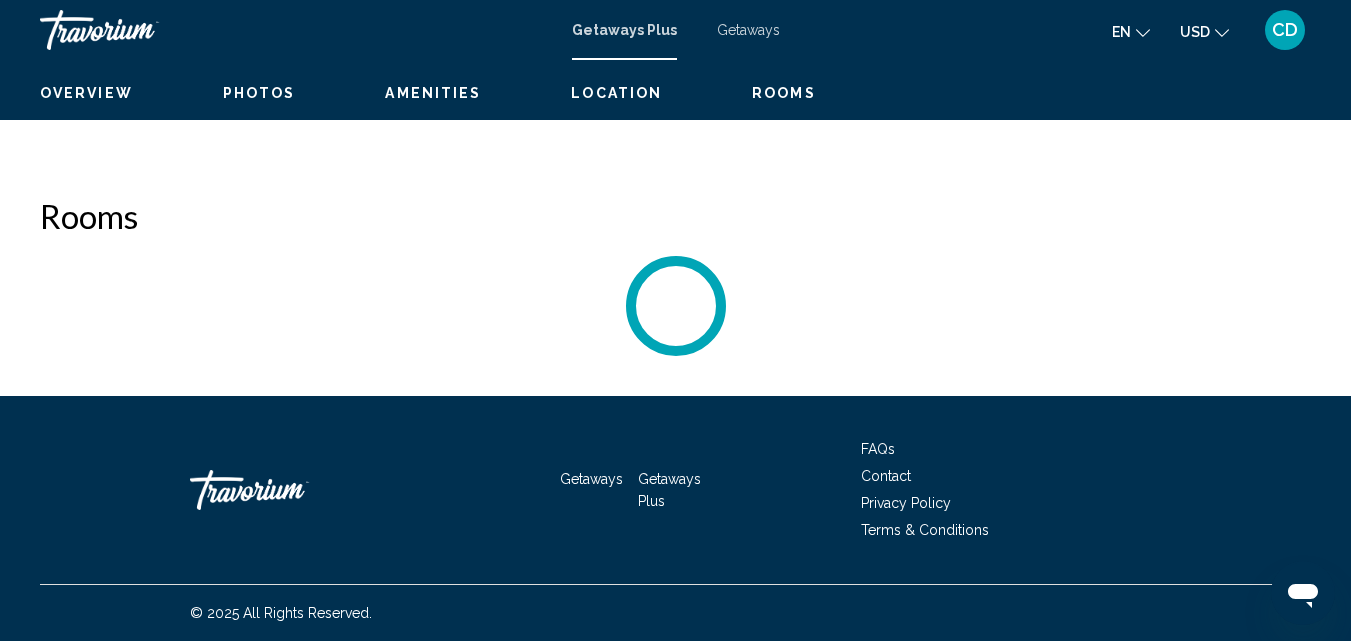 scroll, scrollTop: 215, scrollLeft: 0, axis: vertical 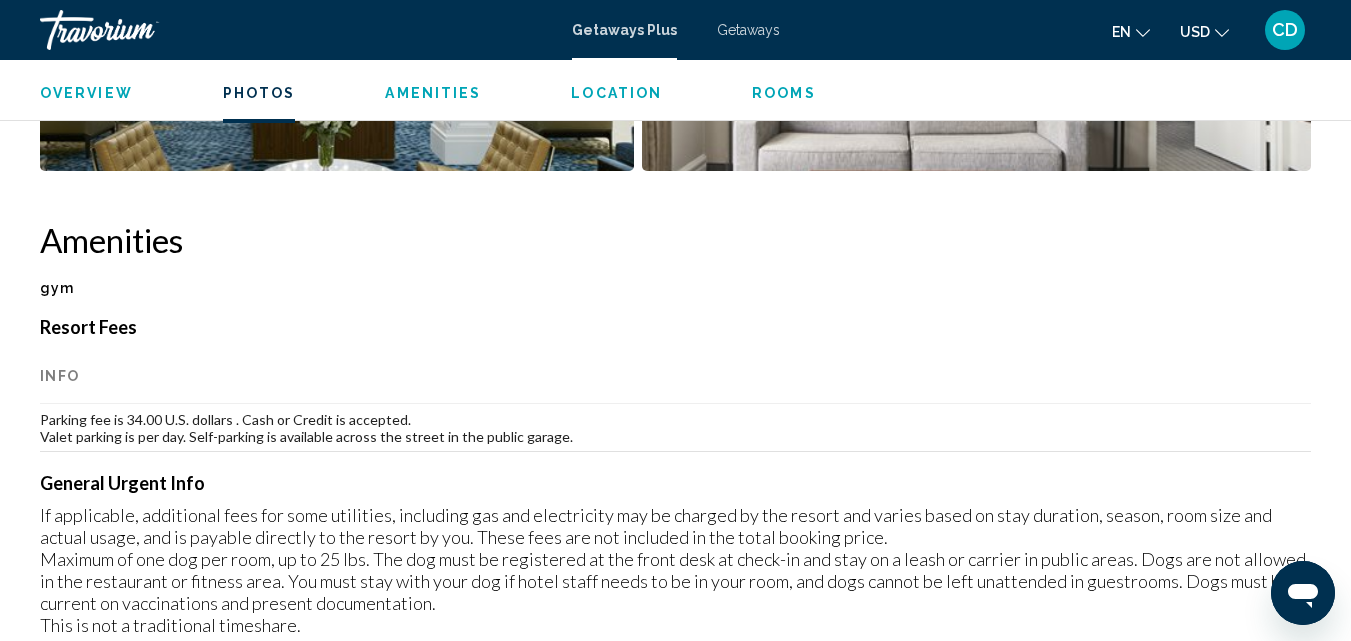 type 